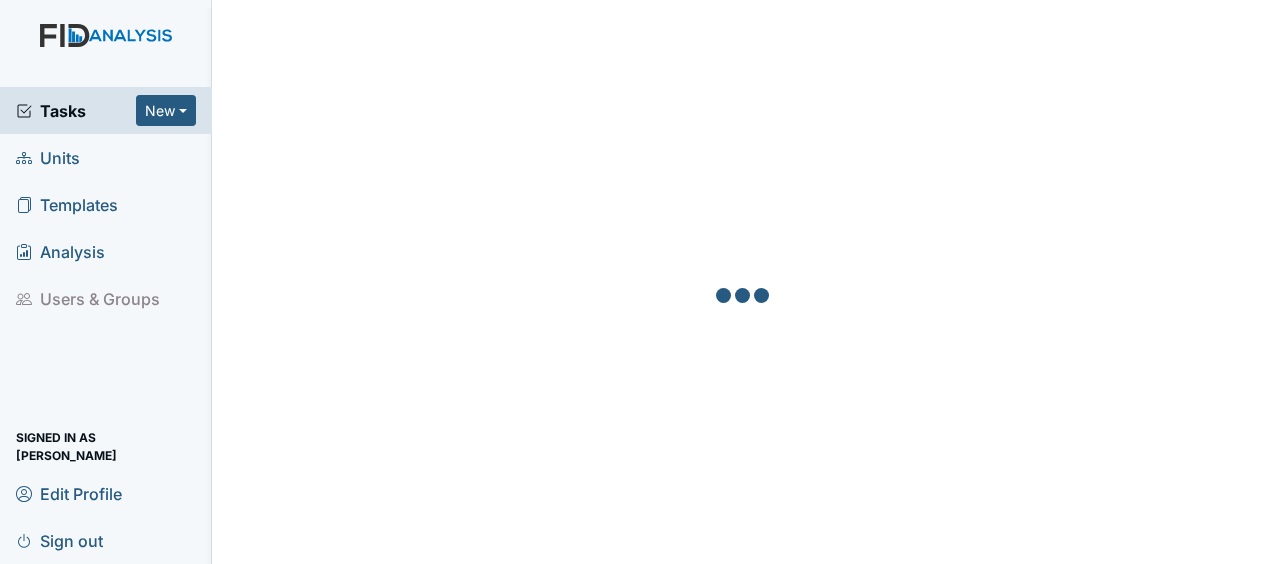 scroll, scrollTop: 0, scrollLeft: 0, axis: both 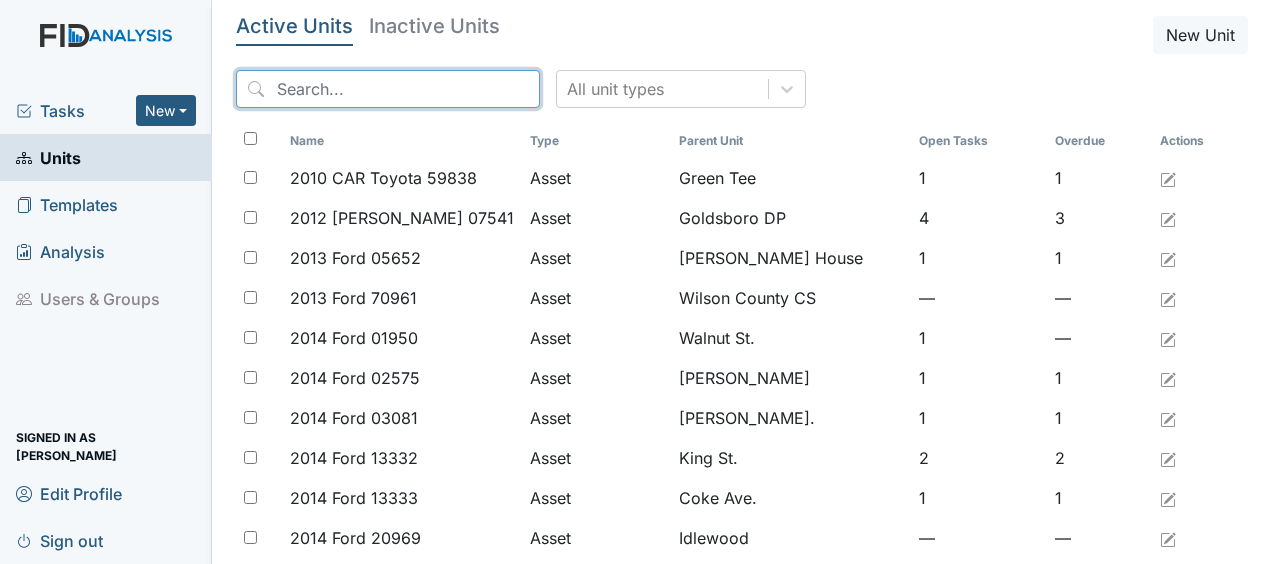 click at bounding box center [388, 89] 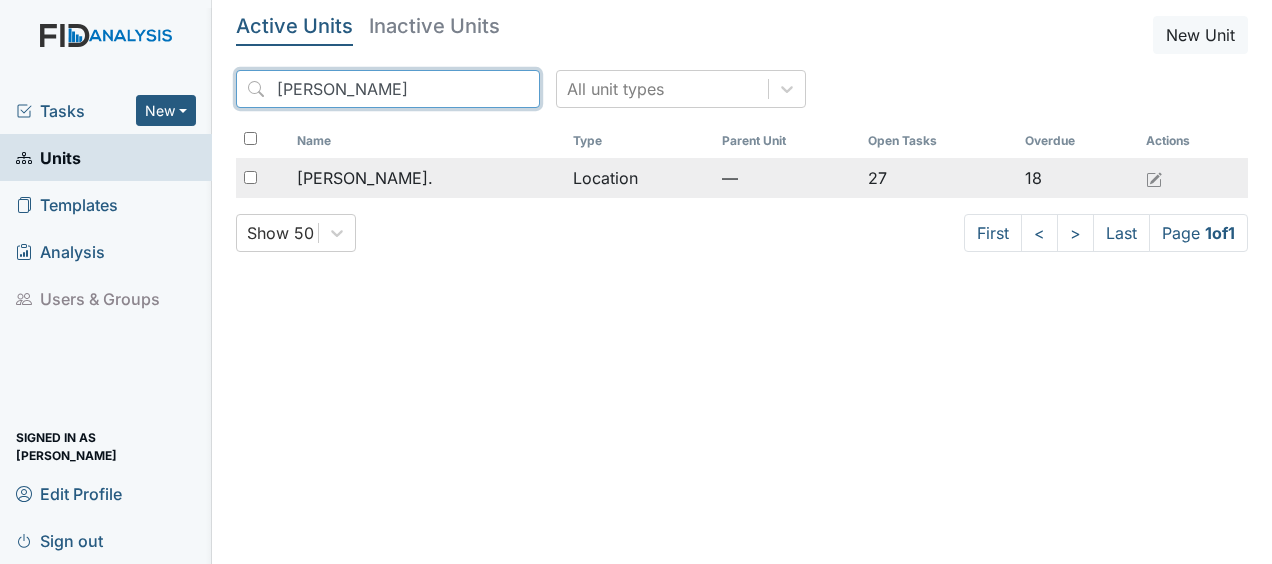type on "william" 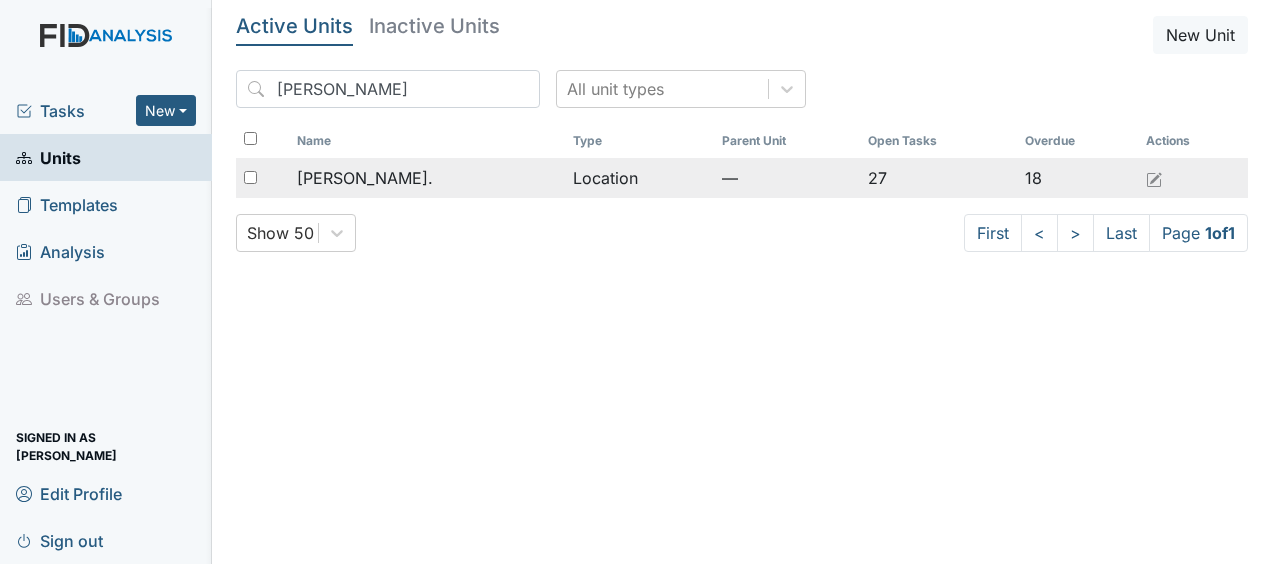 click on "William St." at bounding box center (365, 178) 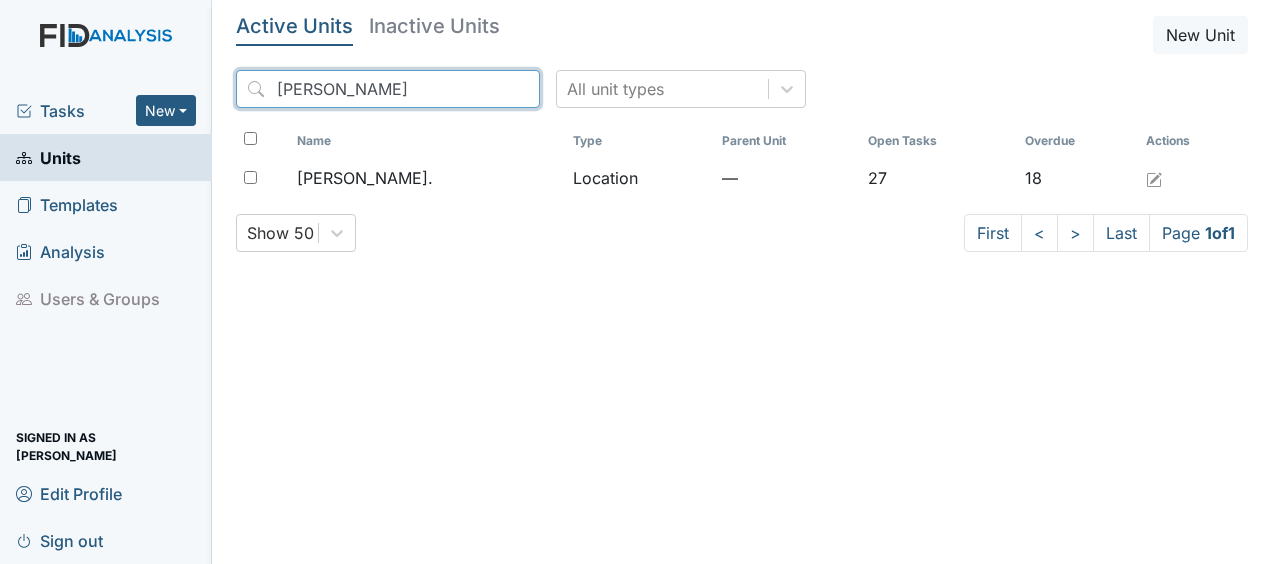 click on "william" at bounding box center [388, 89] 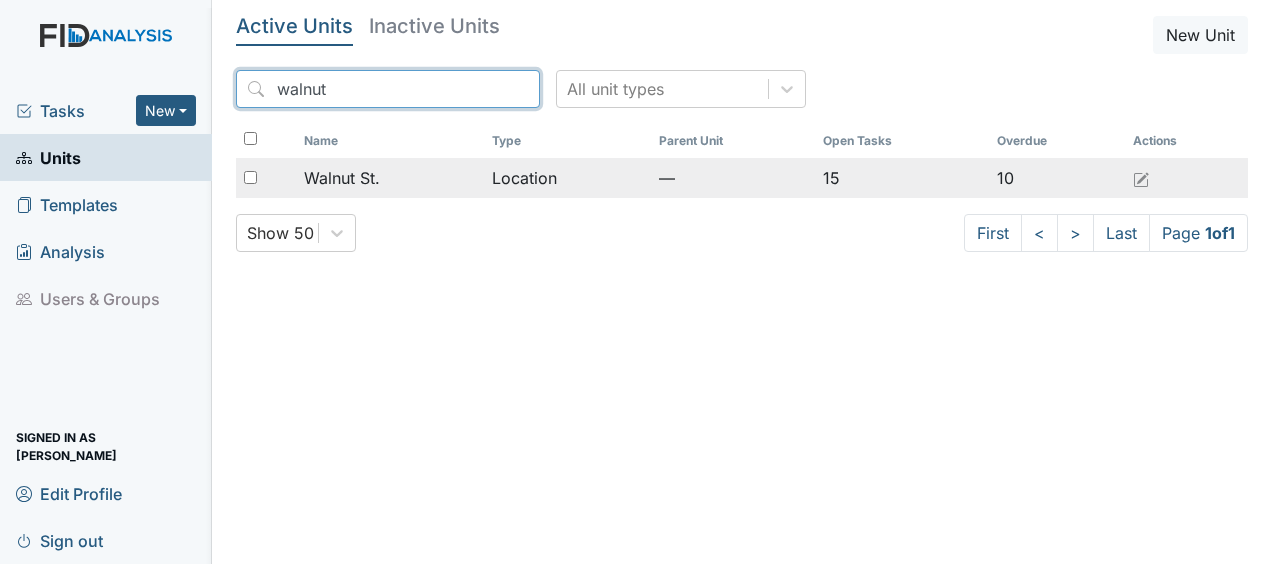 type on "walnut" 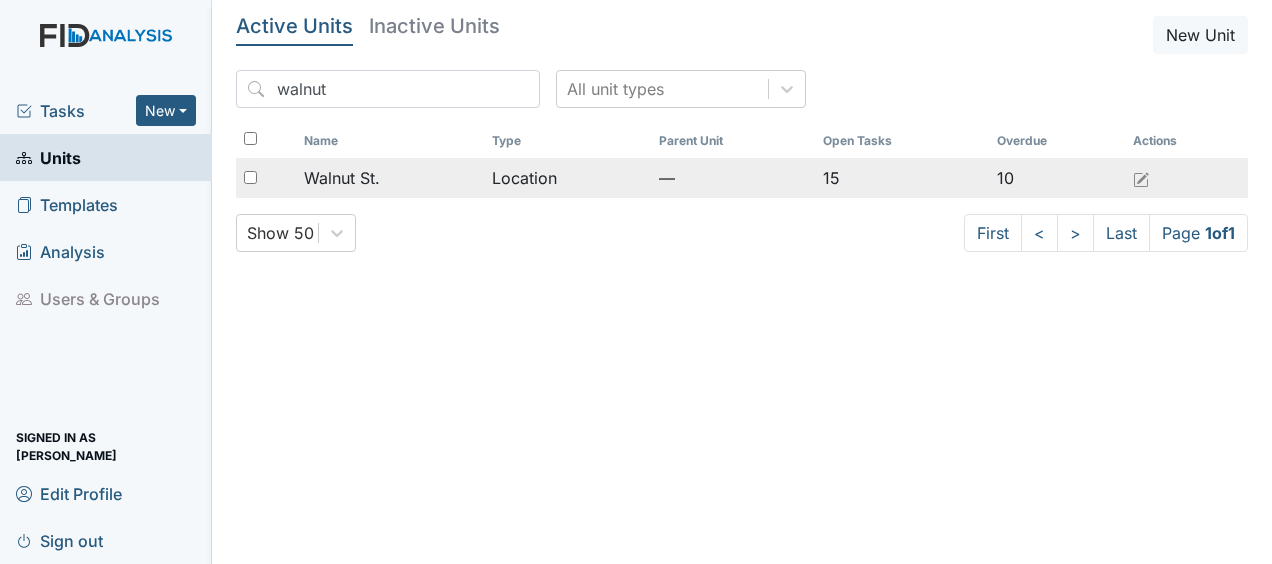 click on "Walnut St." at bounding box center (342, 178) 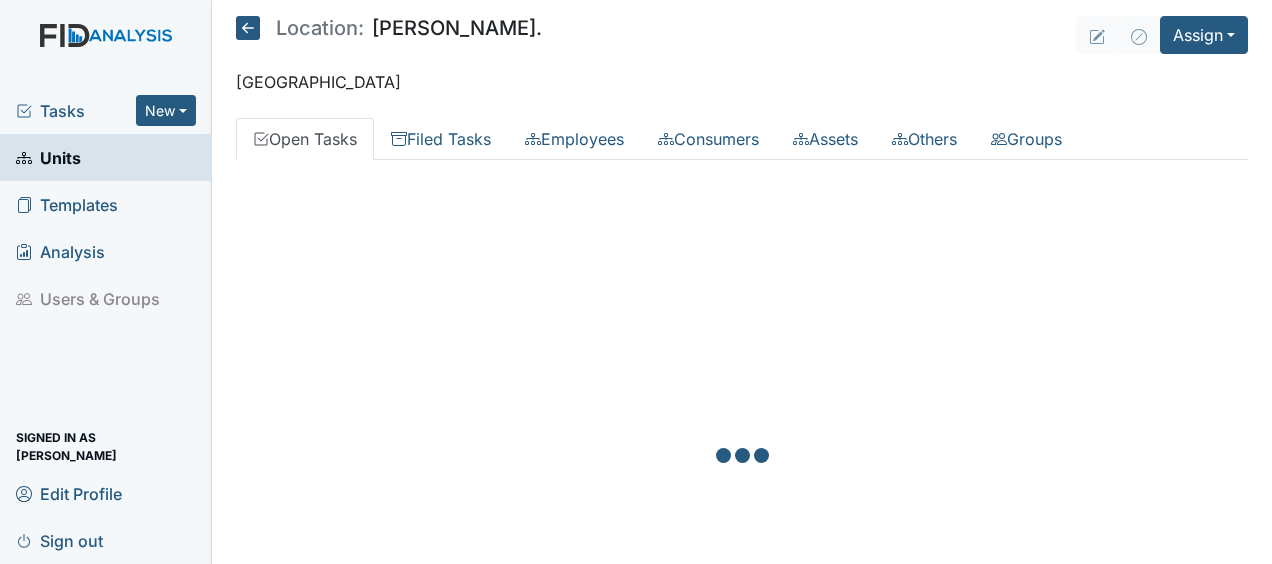 scroll, scrollTop: 0, scrollLeft: 0, axis: both 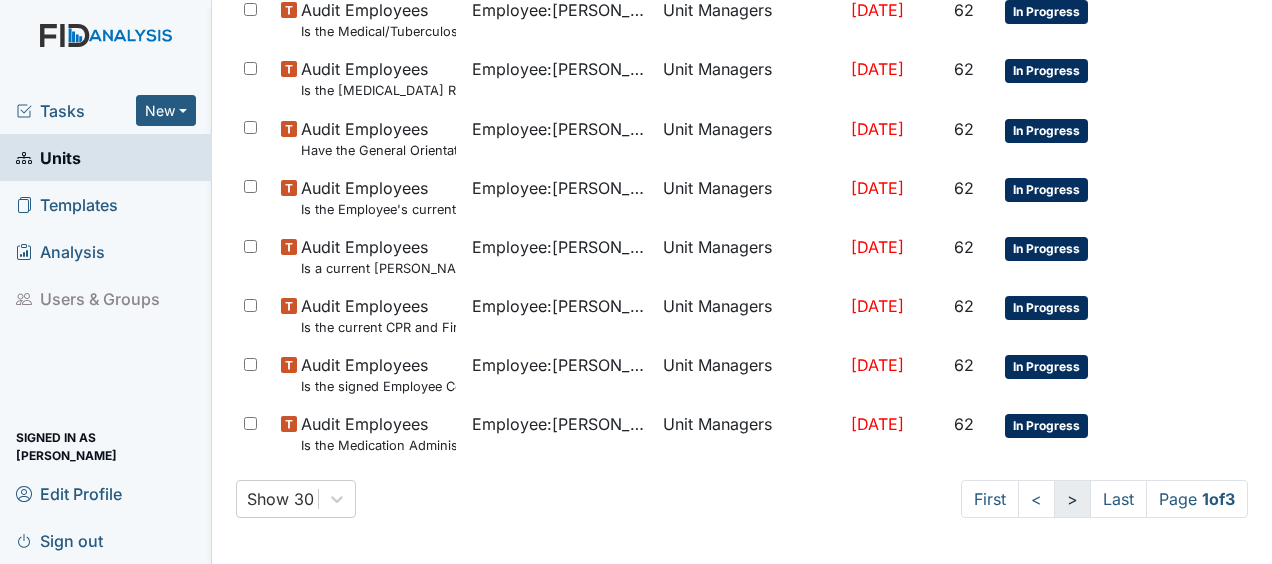 click on ">" at bounding box center [1072, 499] 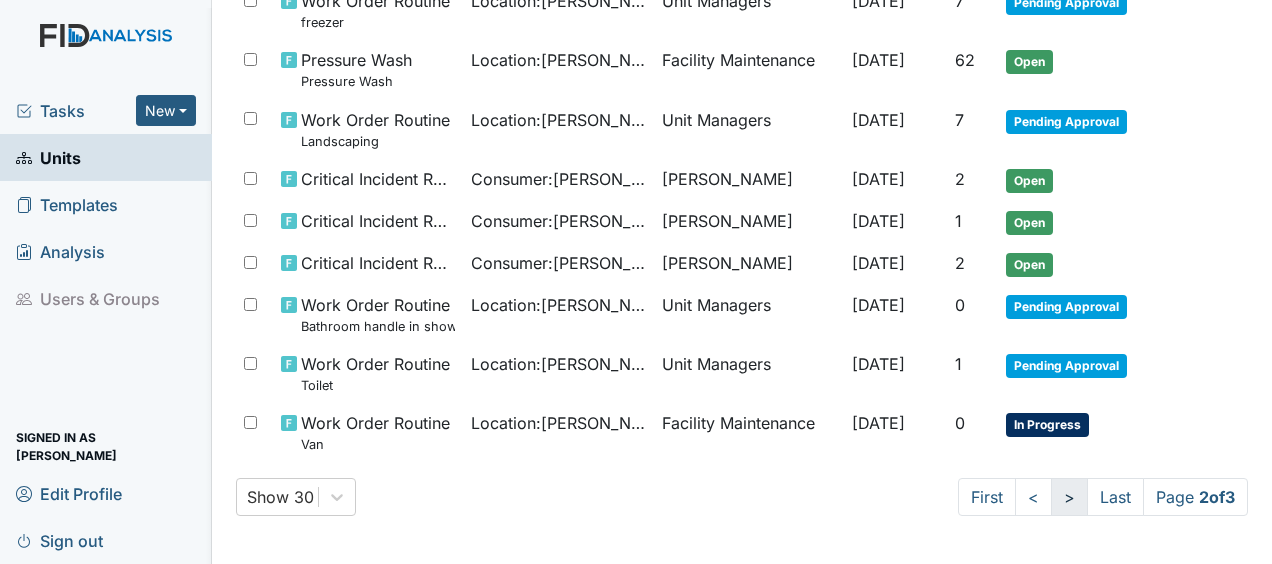 scroll, scrollTop: 1451, scrollLeft: 0, axis: vertical 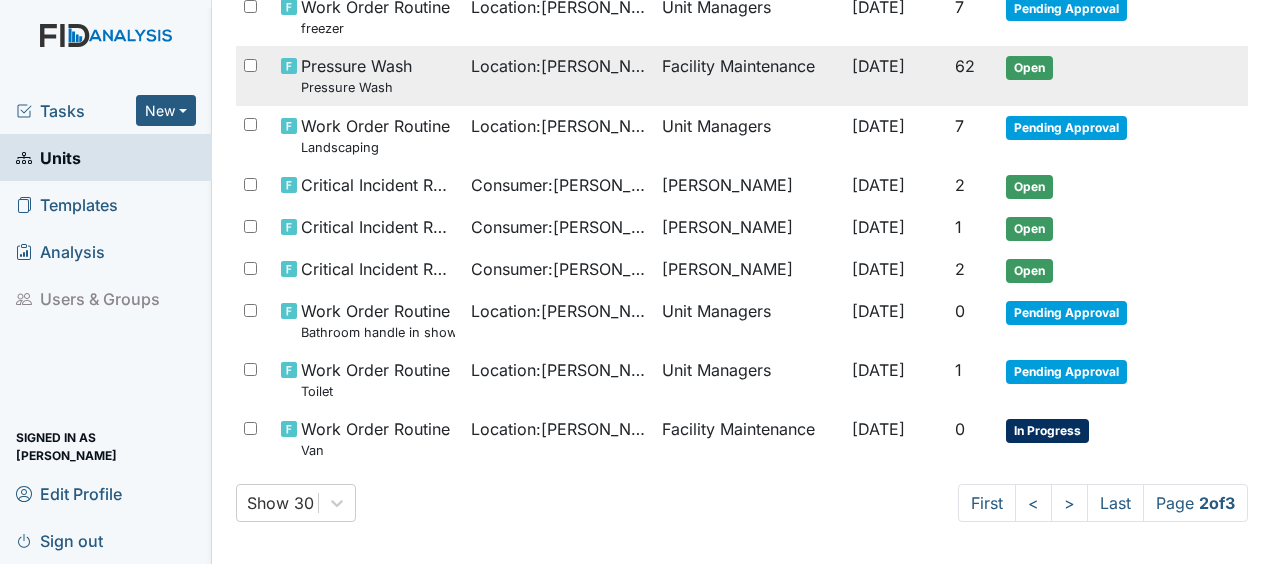 click on "Location :  William St." at bounding box center [558, 66] 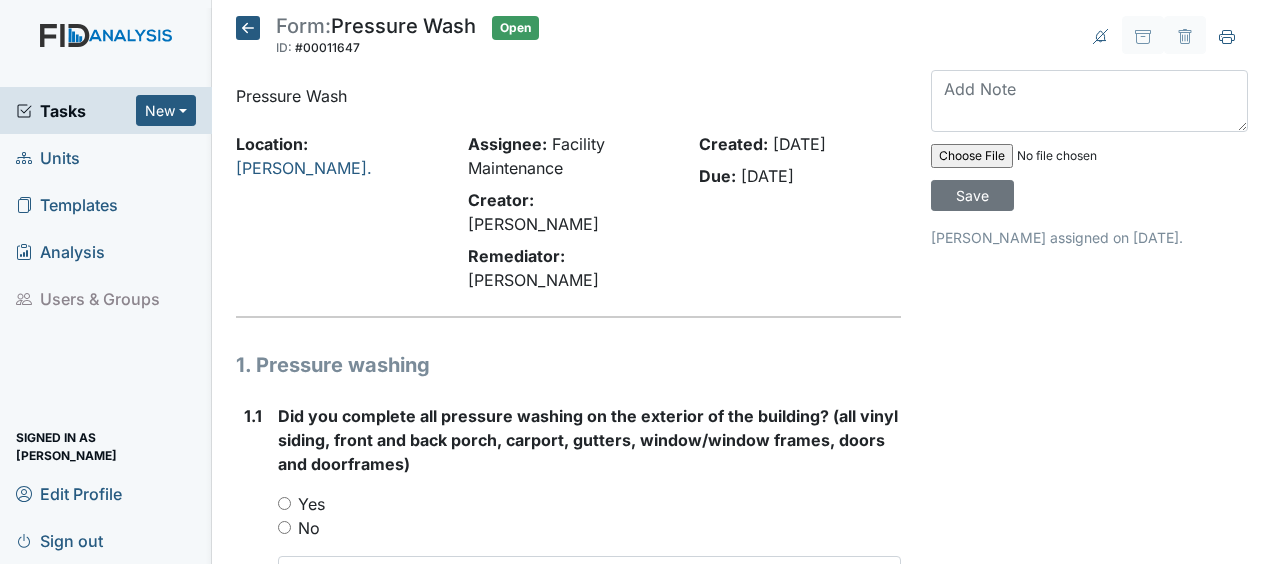 scroll, scrollTop: 0, scrollLeft: 0, axis: both 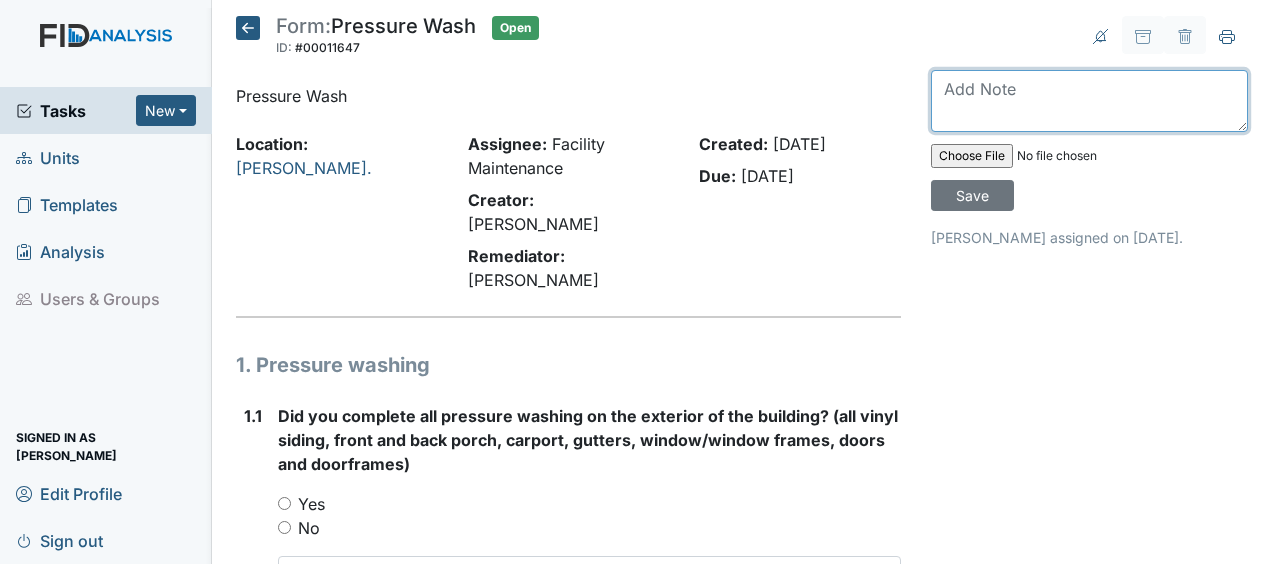 click at bounding box center (1089, 101) 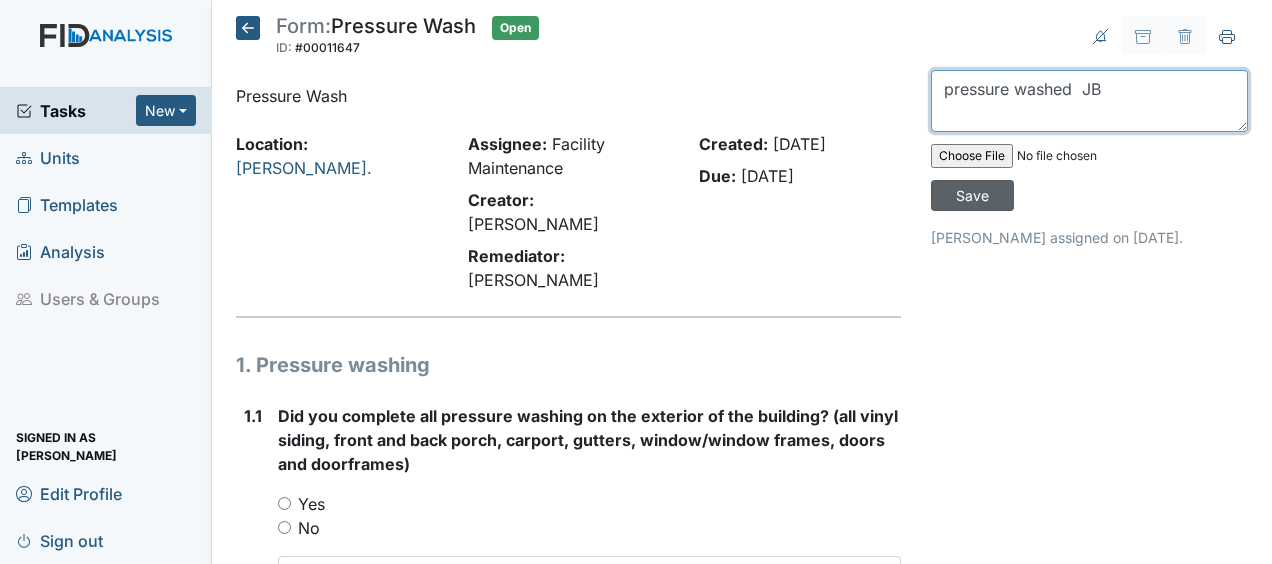 type on "pressure washed  JB" 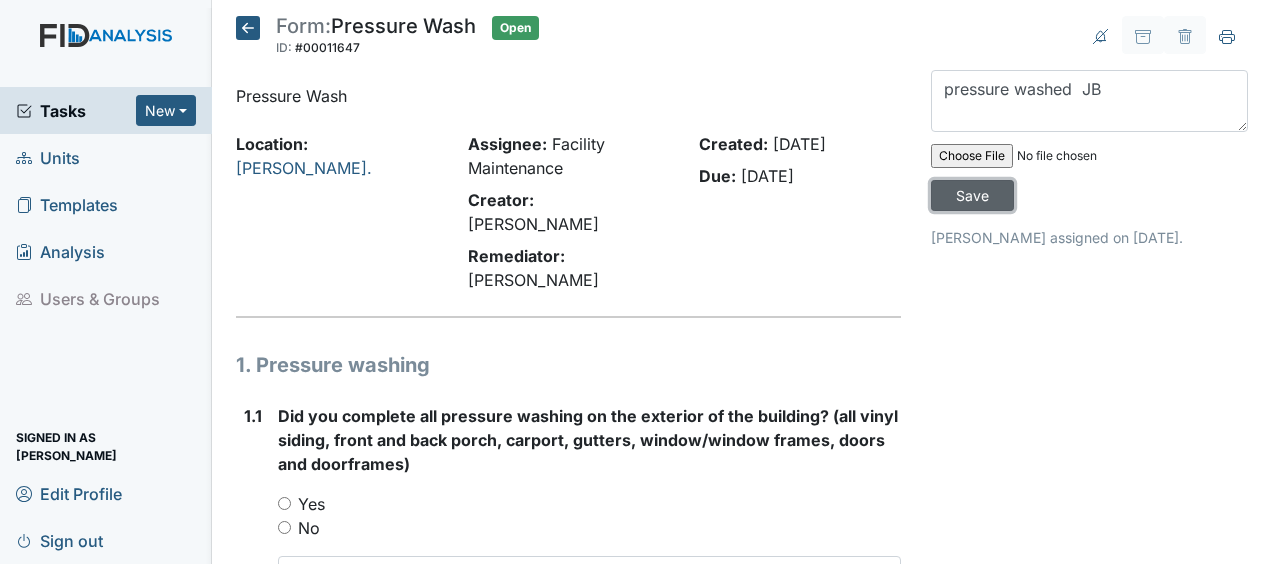 click on "Save" at bounding box center (972, 195) 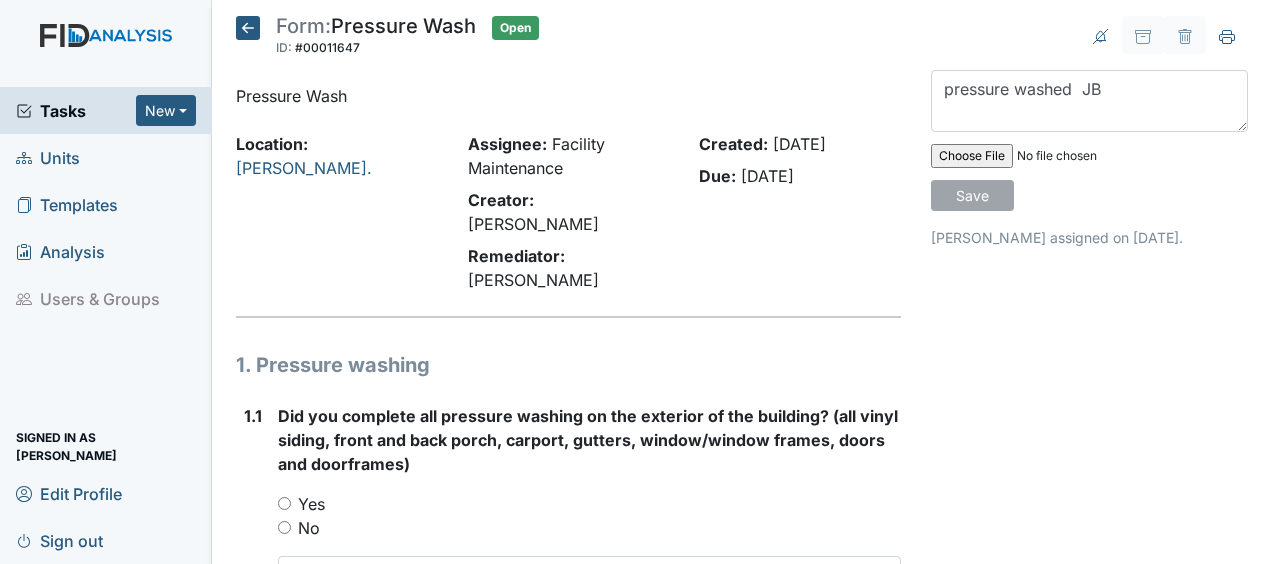 type 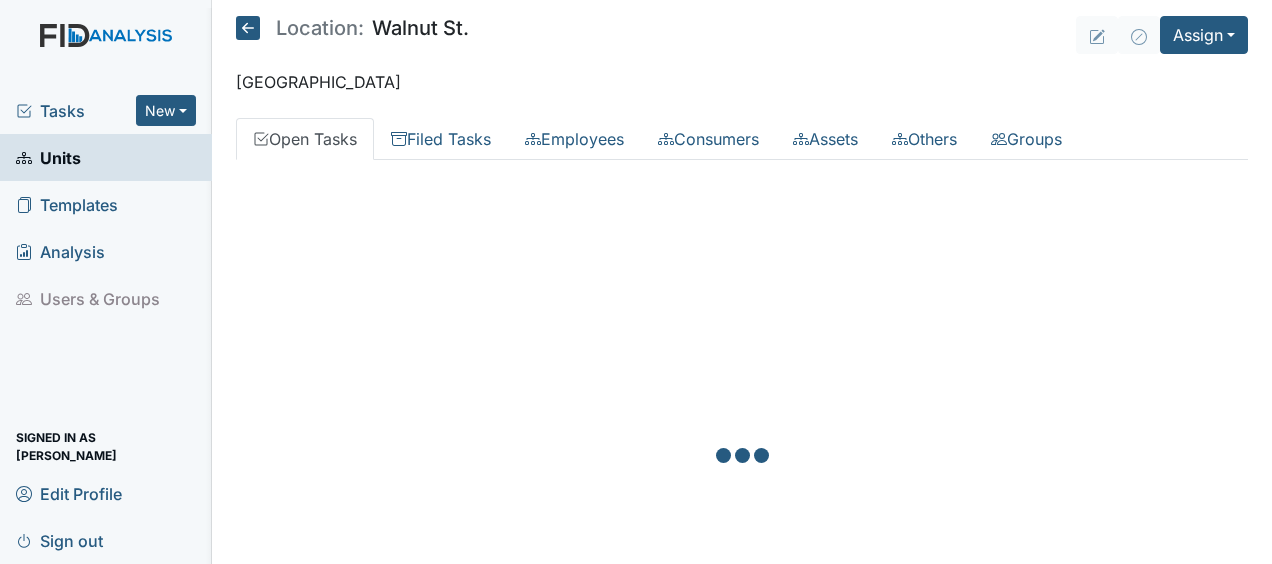 scroll, scrollTop: 0, scrollLeft: 0, axis: both 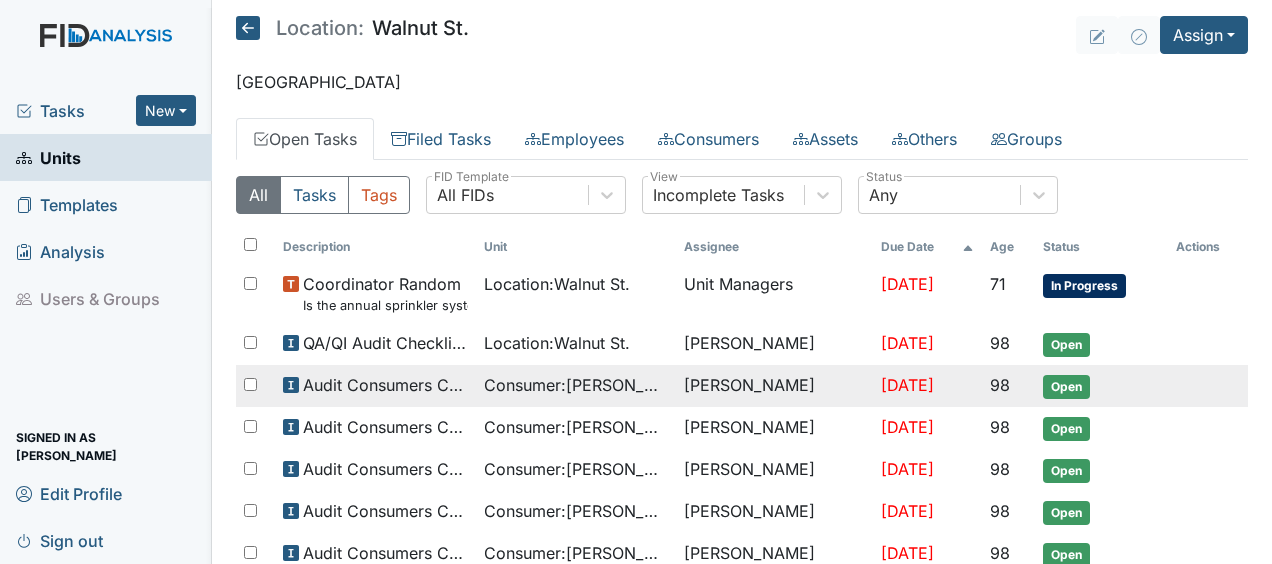 click on "Consumer :  [PERSON_NAME]" at bounding box center [576, 385] 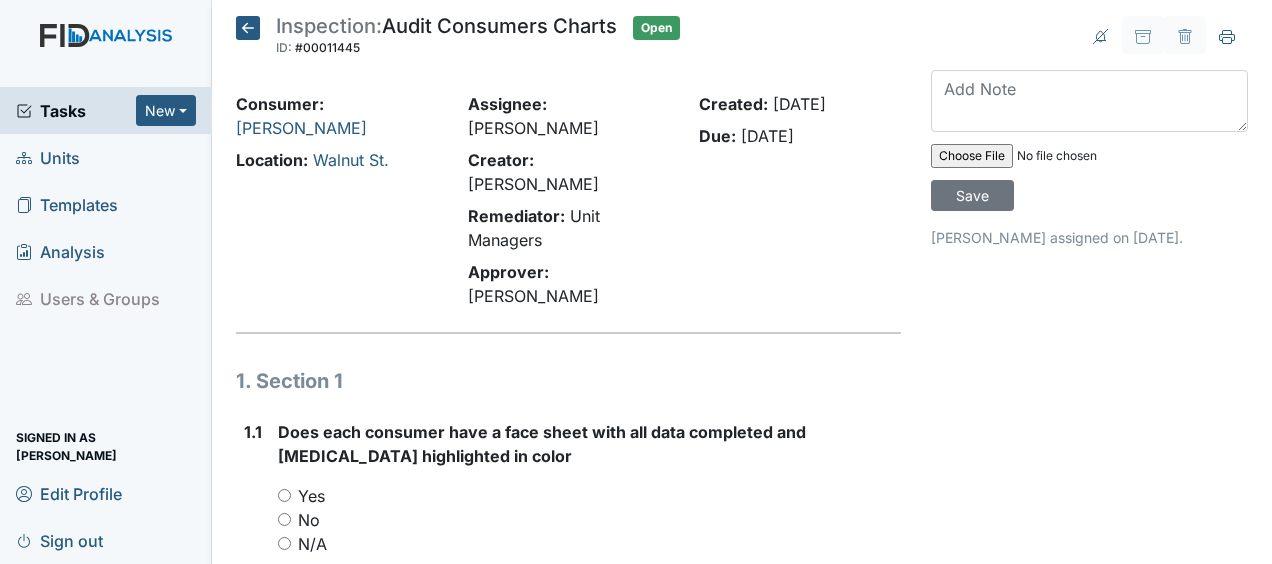 scroll, scrollTop: 0, scrollLeft: 0, axis: both 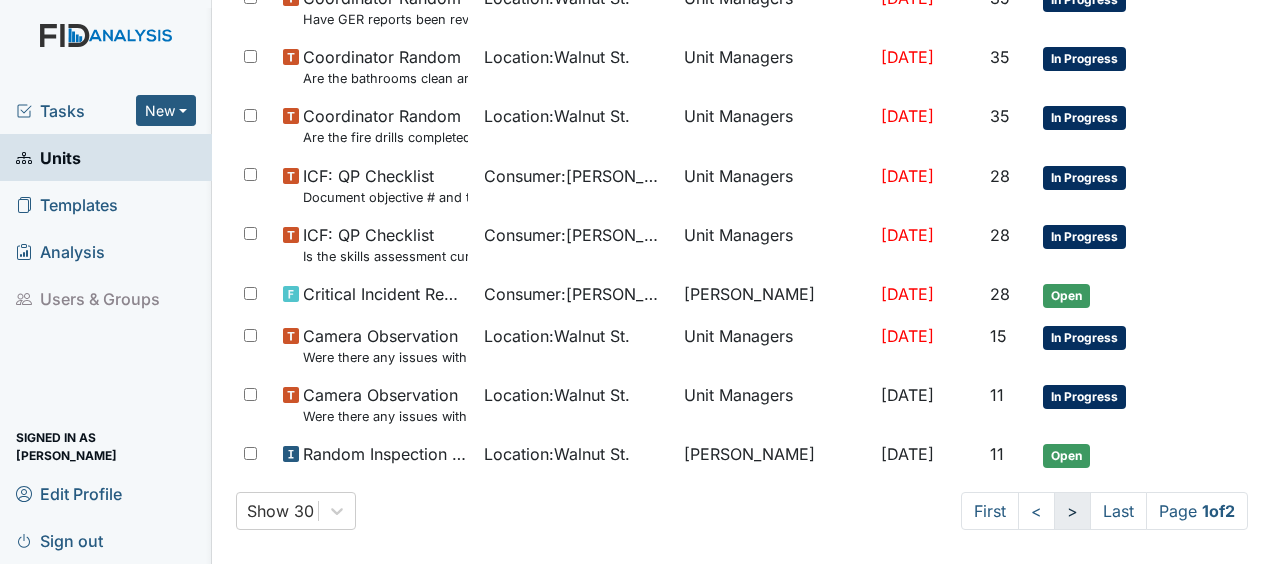 click on ">" at bounding box center (1072, 511) 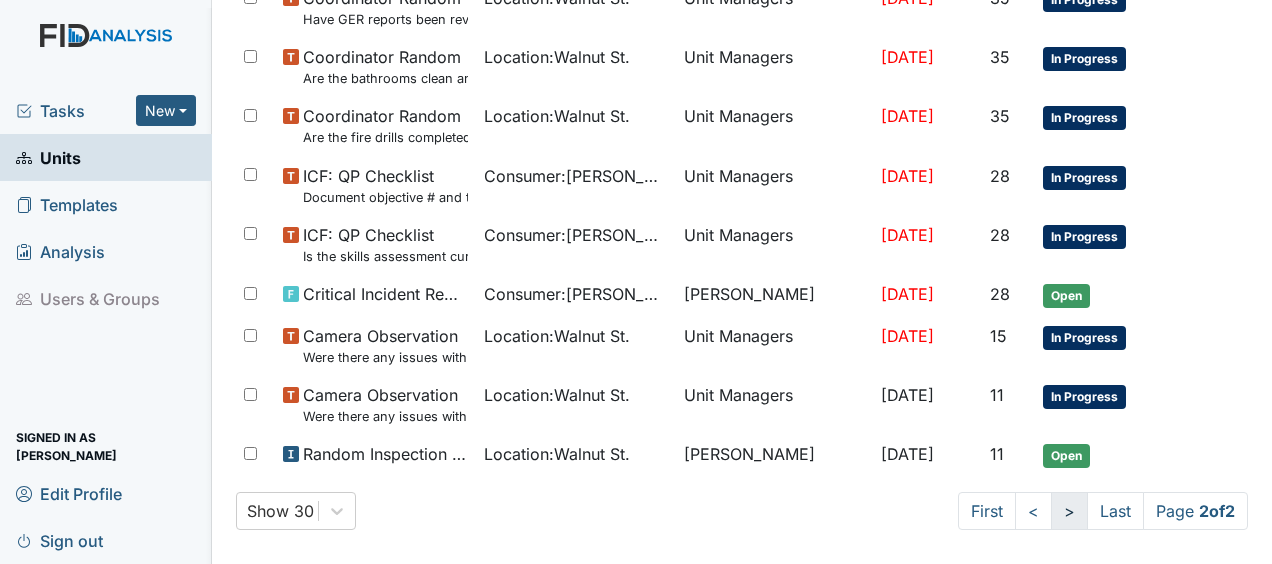 scroll, scrollTop: 267, scrollLeft: 0, axis: vertical 